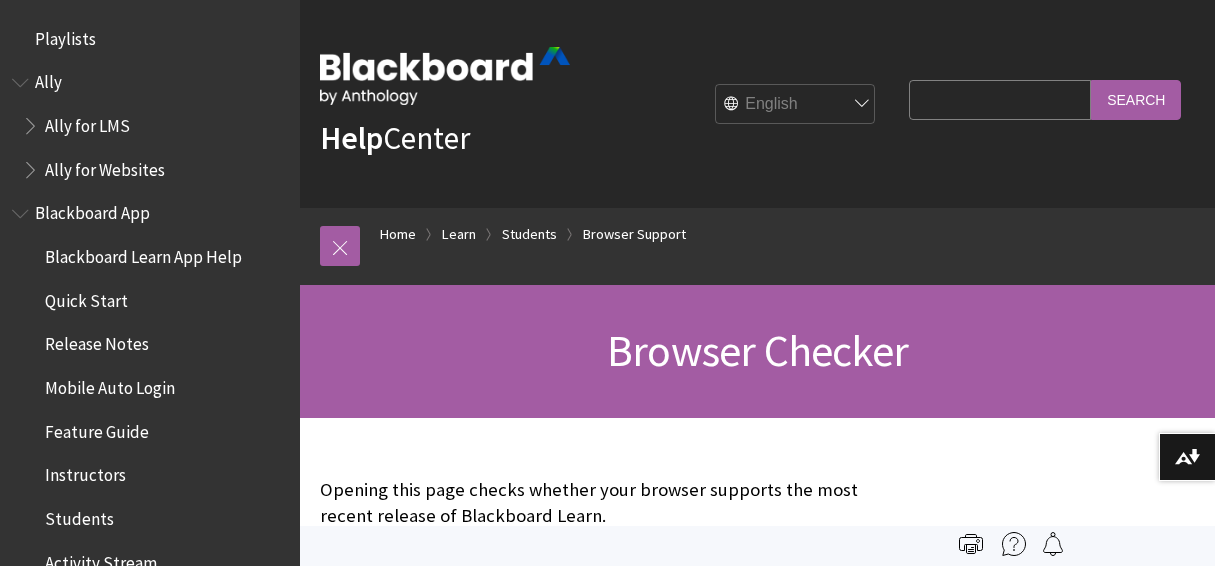 scroll, scrollTop: 0, scrollLeft: 0, axis: both 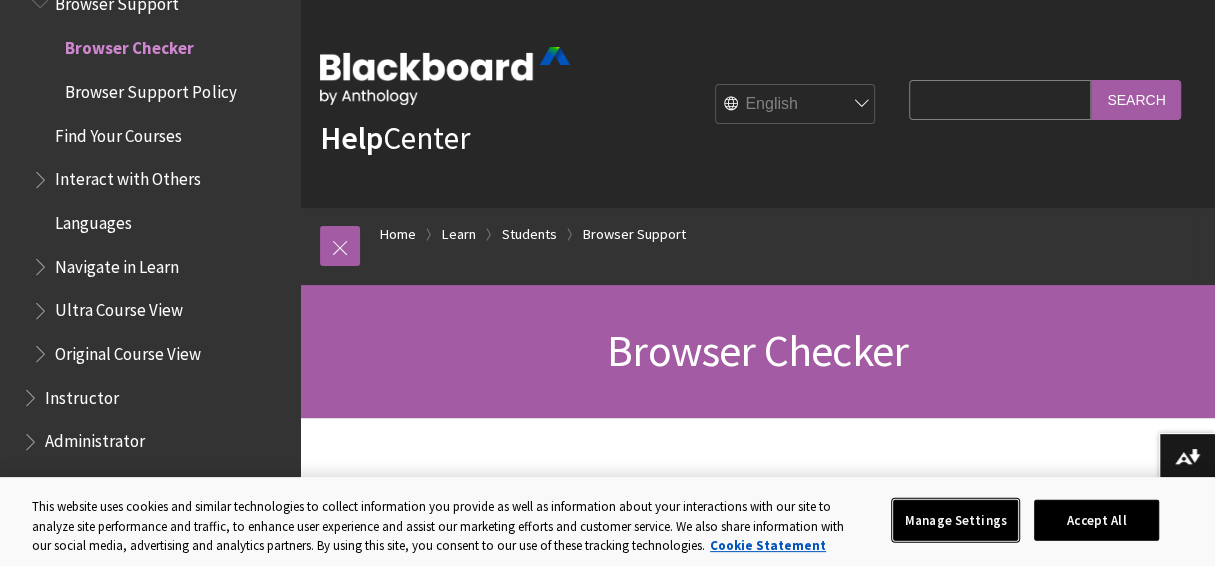 click on "Manage Settings" at bounding box center [955, 520] 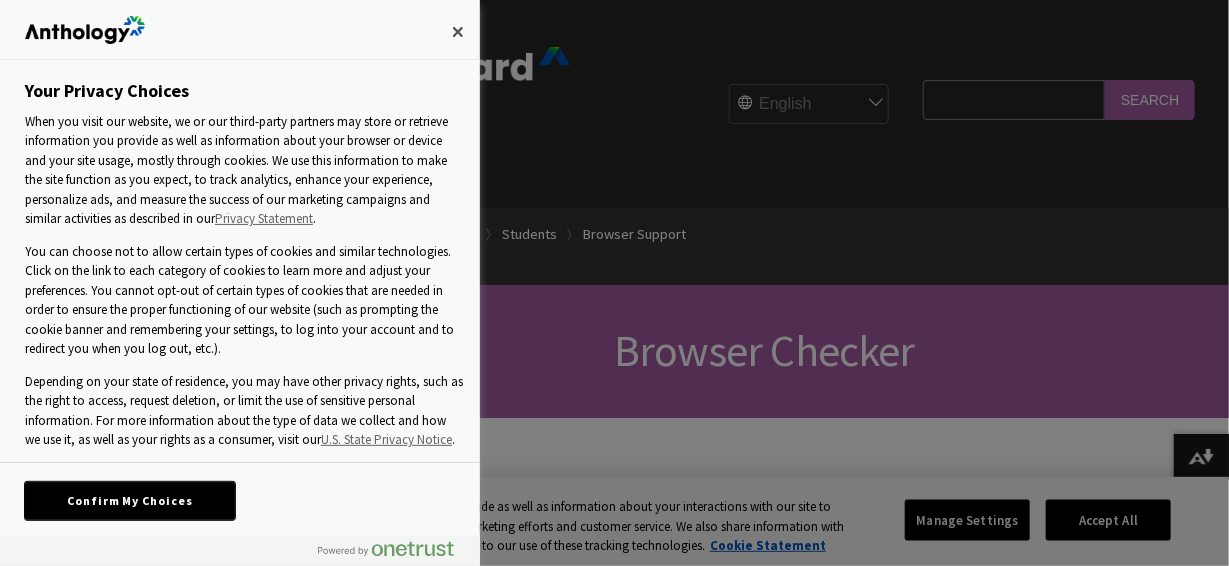 click on "Confirm My Choices" at bounding box center (130, 501) 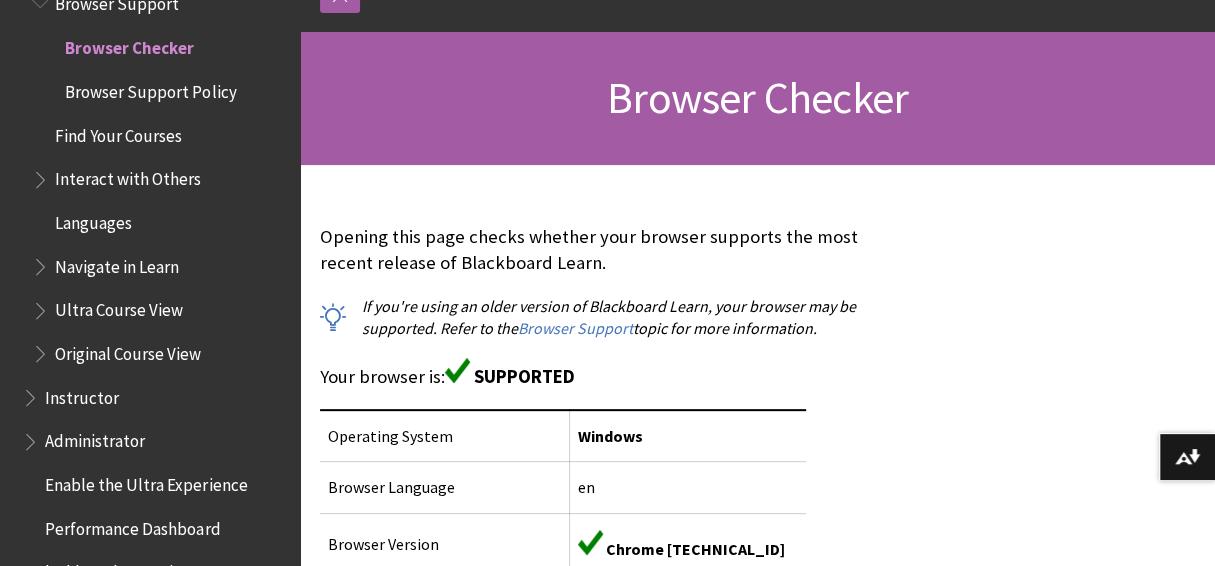 scroll, scrollTop: 346, scrollLeft: 0, axis: vertical 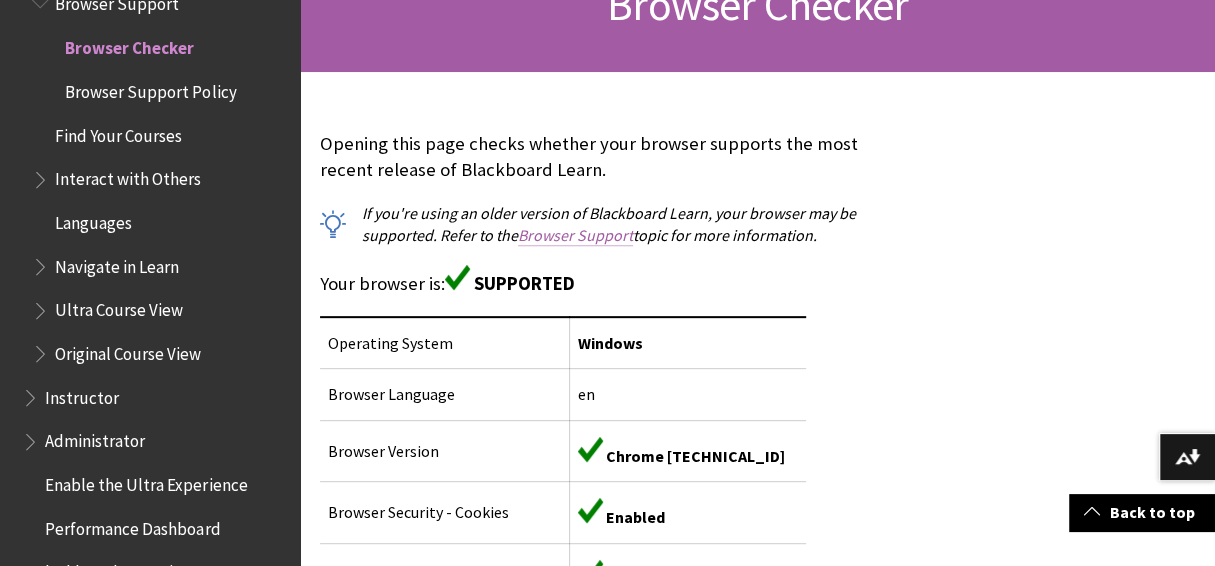 click on "Browser Support" at bounding box center (575, 235) 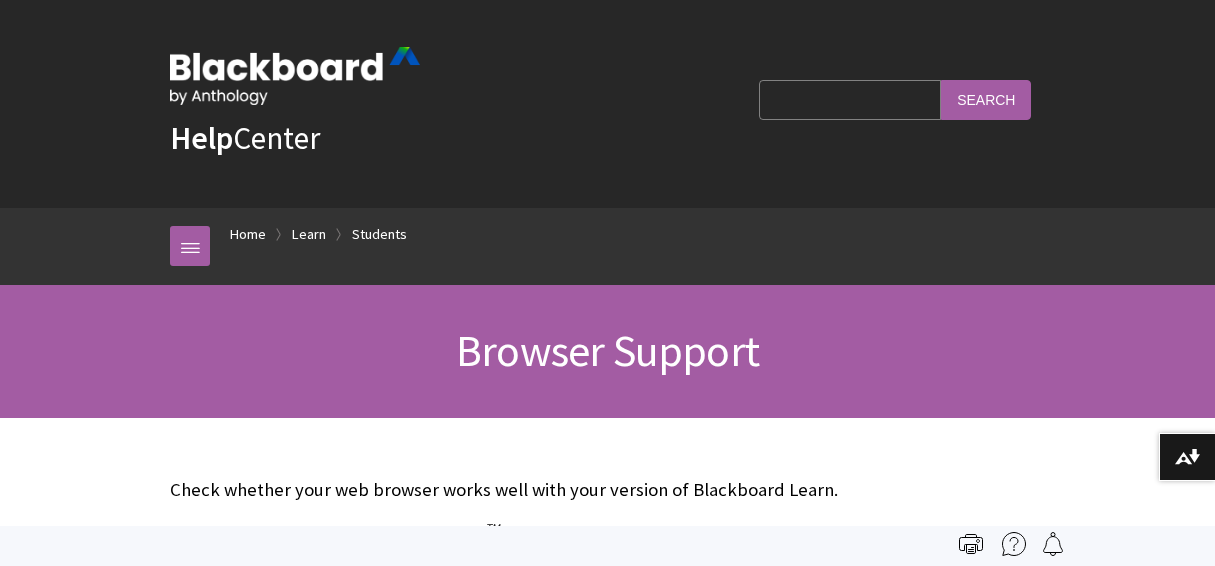 scroll, scrollTop: 0, scrollLeft: 0, axis: both 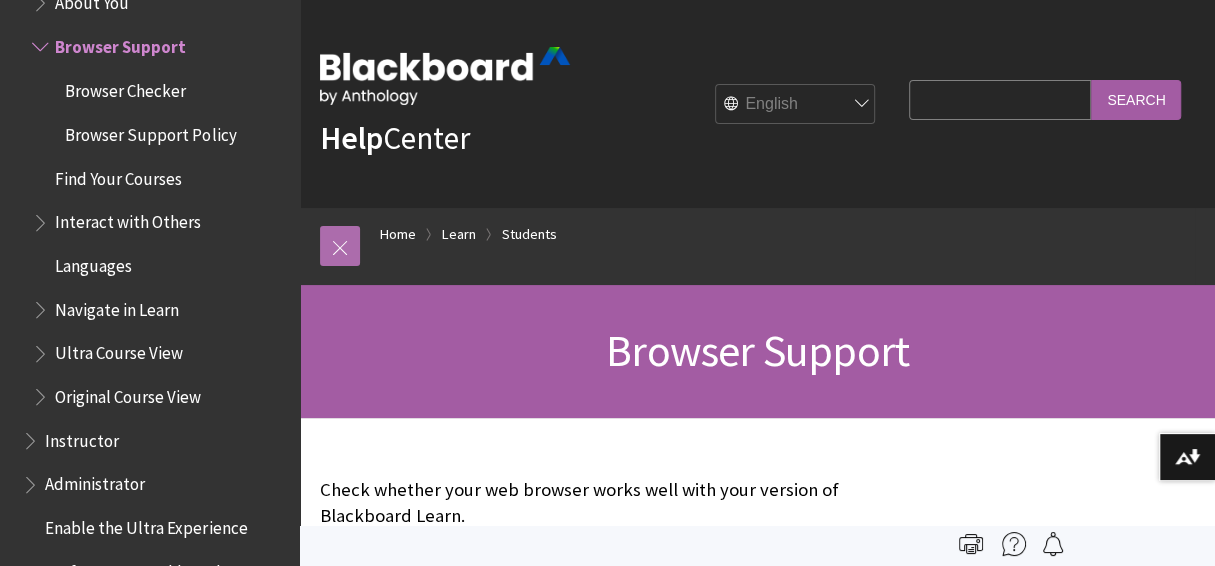 click at bounding box center [340, 246] 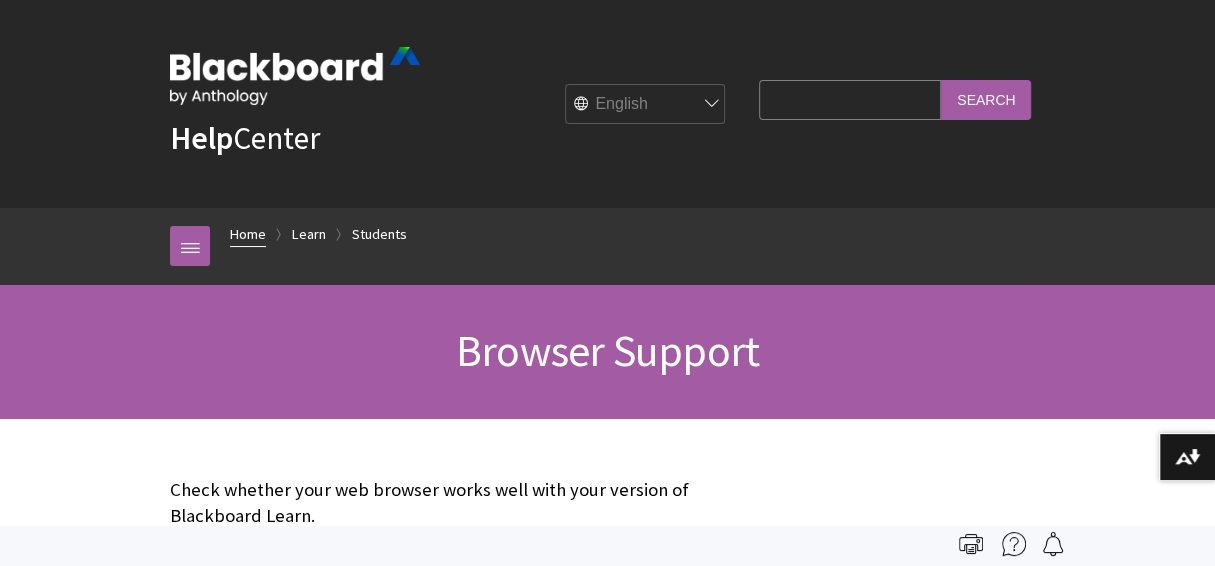 click on "Home" at bounding box center (248, 234) 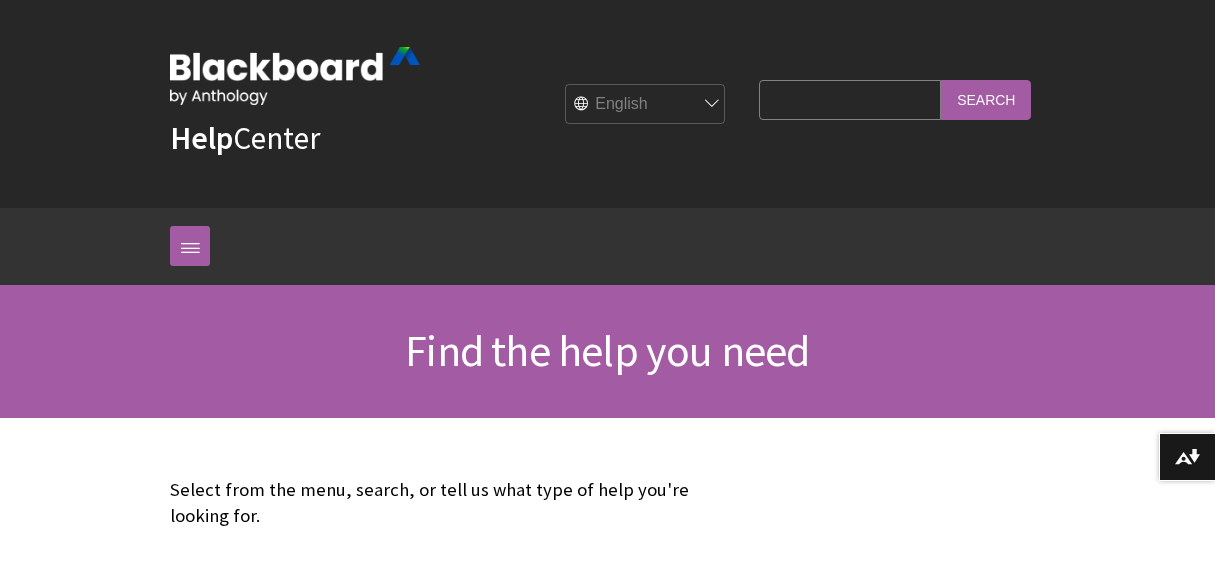scroll, scrollTop: 0, scrollLeft: 0, axis: both 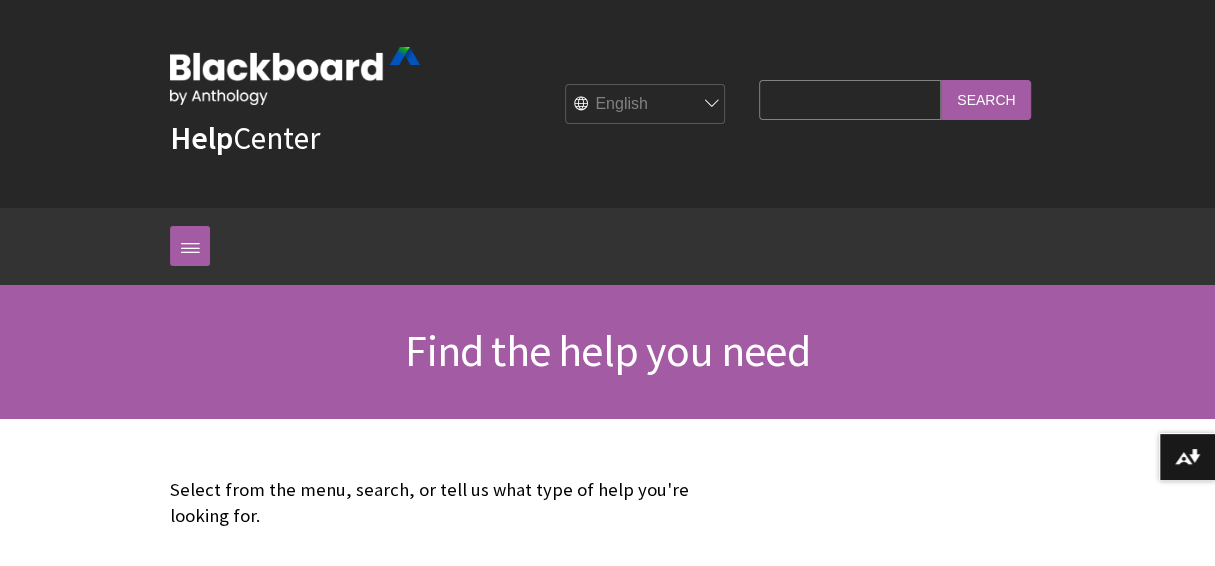 drag, startPoint x: 1214, startPoint y: 193, endPoint x: 1222, endPoint y: 298, distance: 105.30432 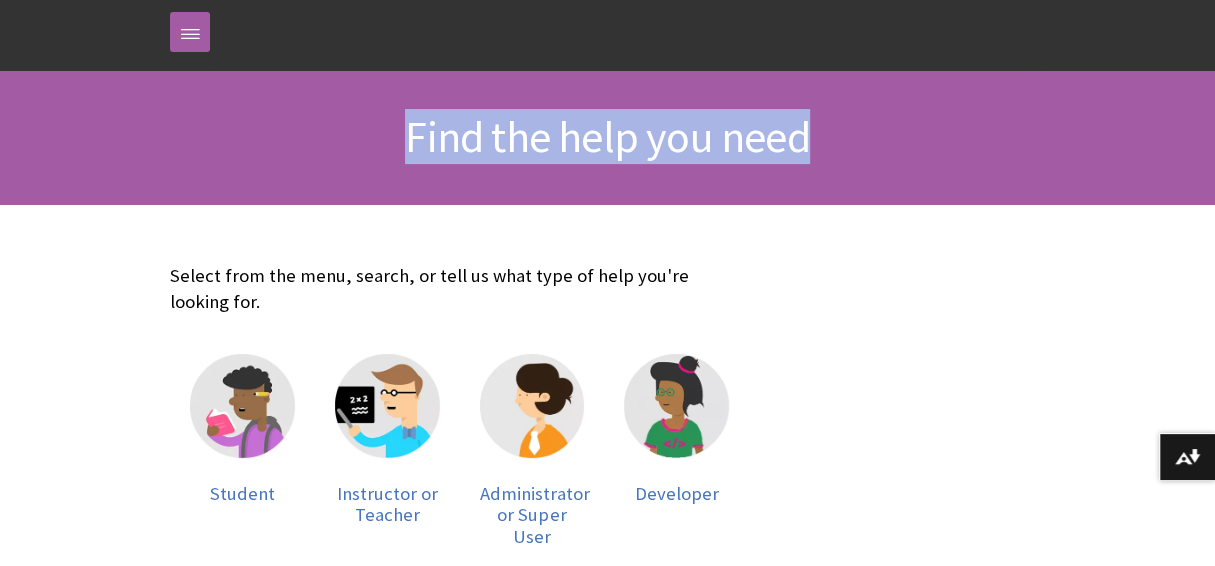scroll, scrollTop: 221, scrollLeft: 0, axis: vertical 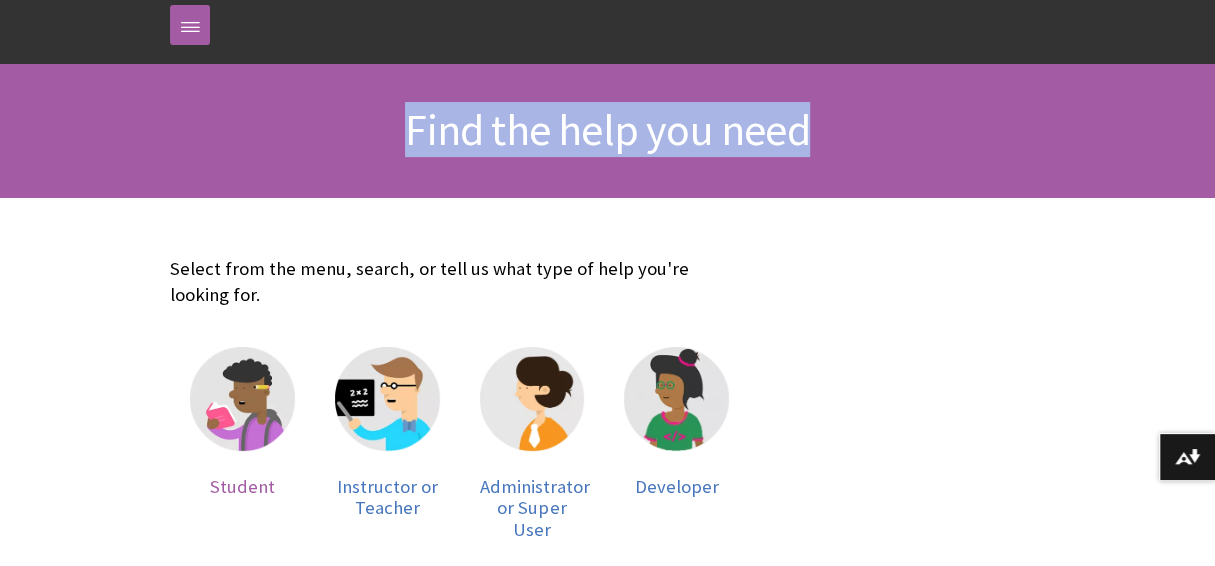 click at bounding box center [242, 411] 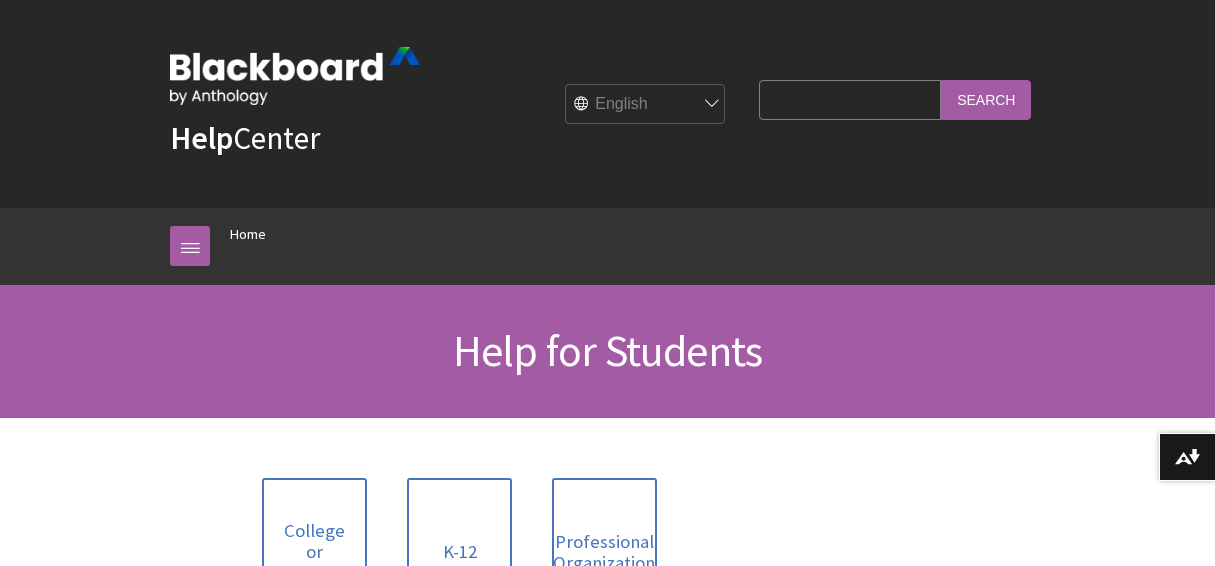 scroll, scrollTop: 0, scrollLeft: 0, axis: both 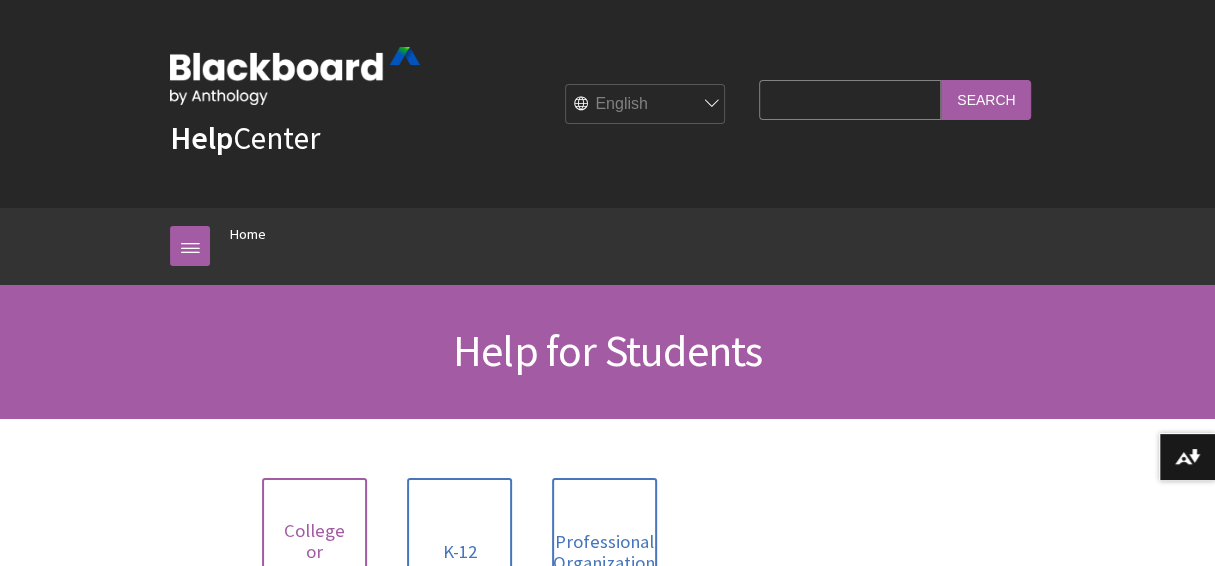 click on "College or University" at bounding box center [314, 552] 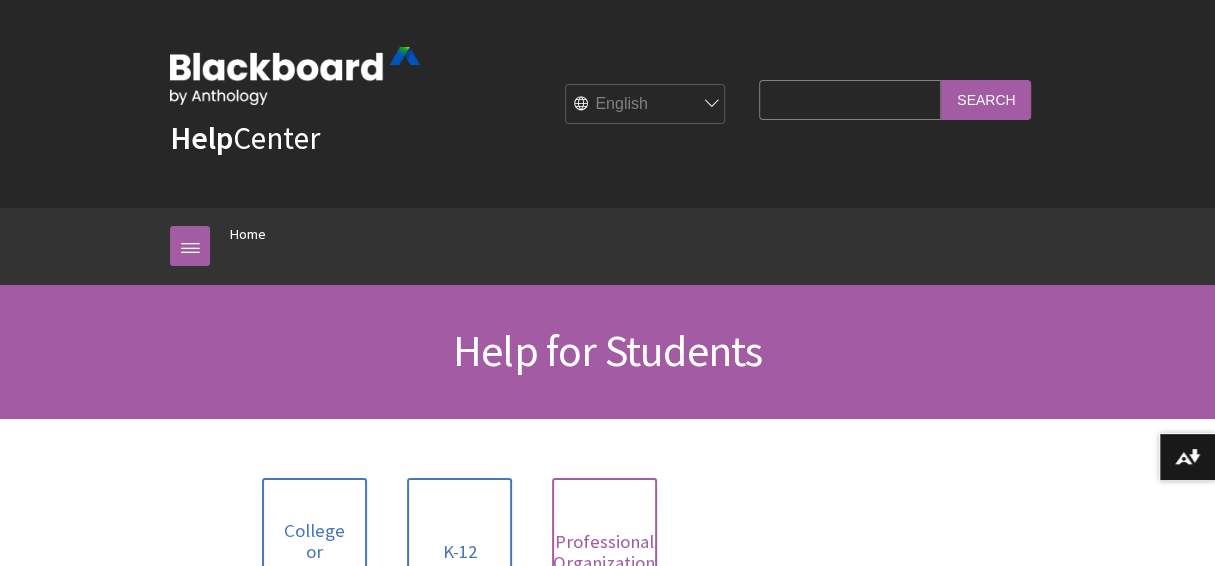 click on "Professional Organization" at bounding box center (604, 552) 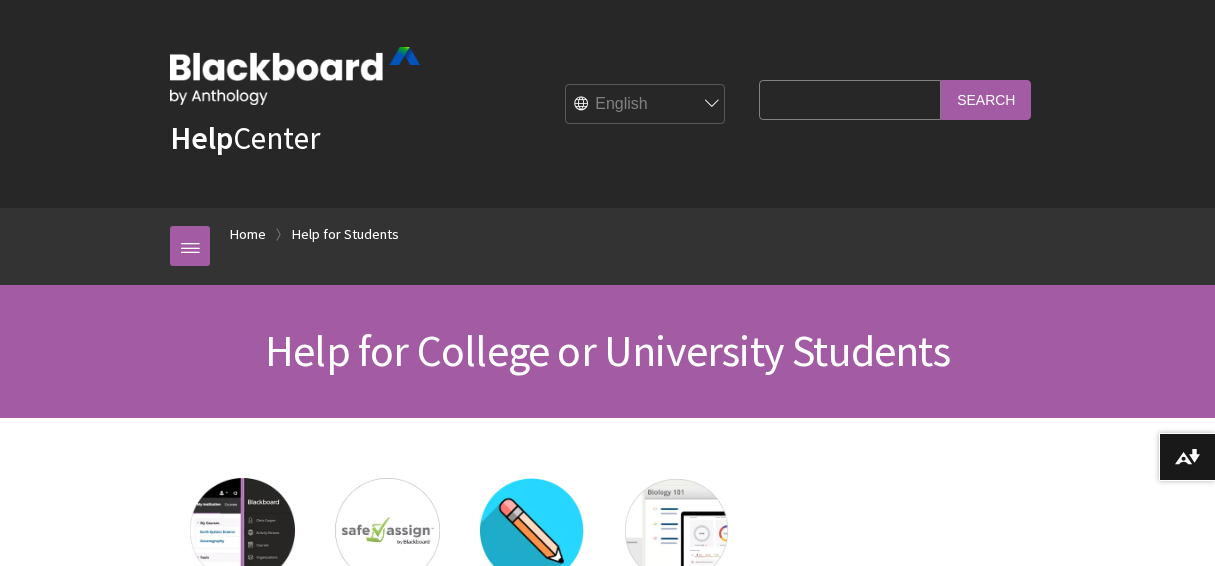 scroll, scrollTop: 0, scrollLeft: 0, axis: both 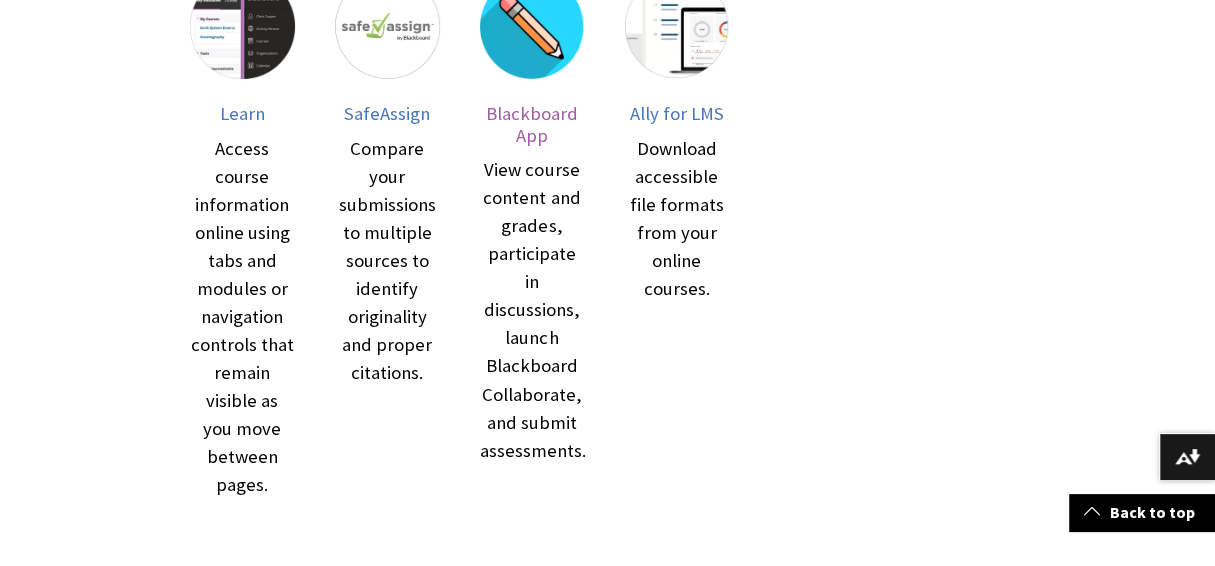 click on "Blackboard App" at bounding box center [532, 124] 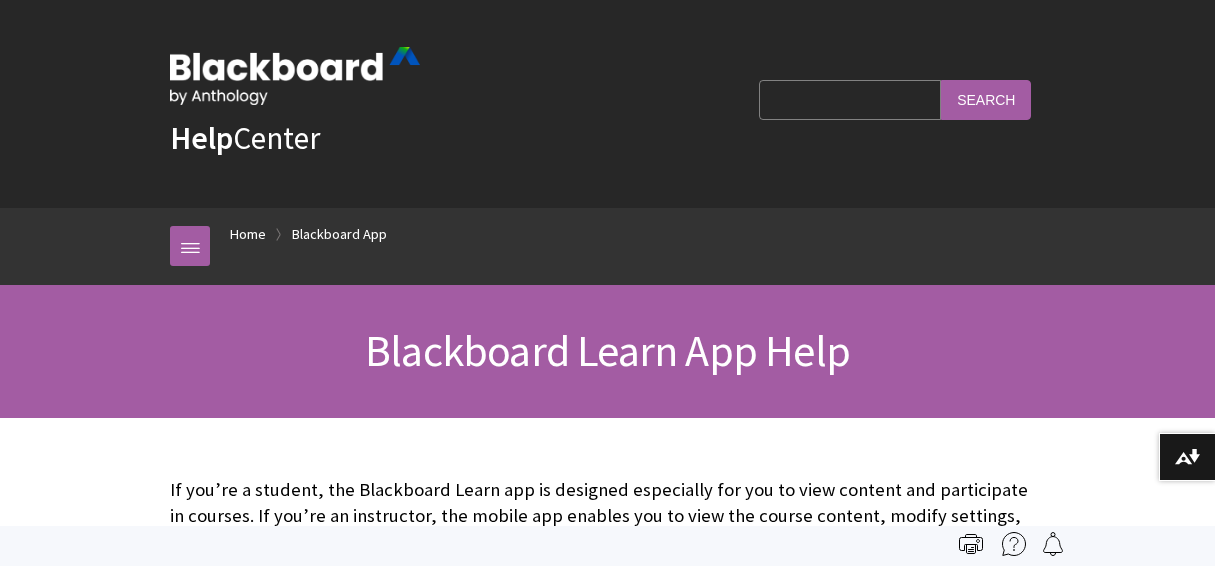 scroll, scrollTop: 0, scrollLeft: 0, axis: both 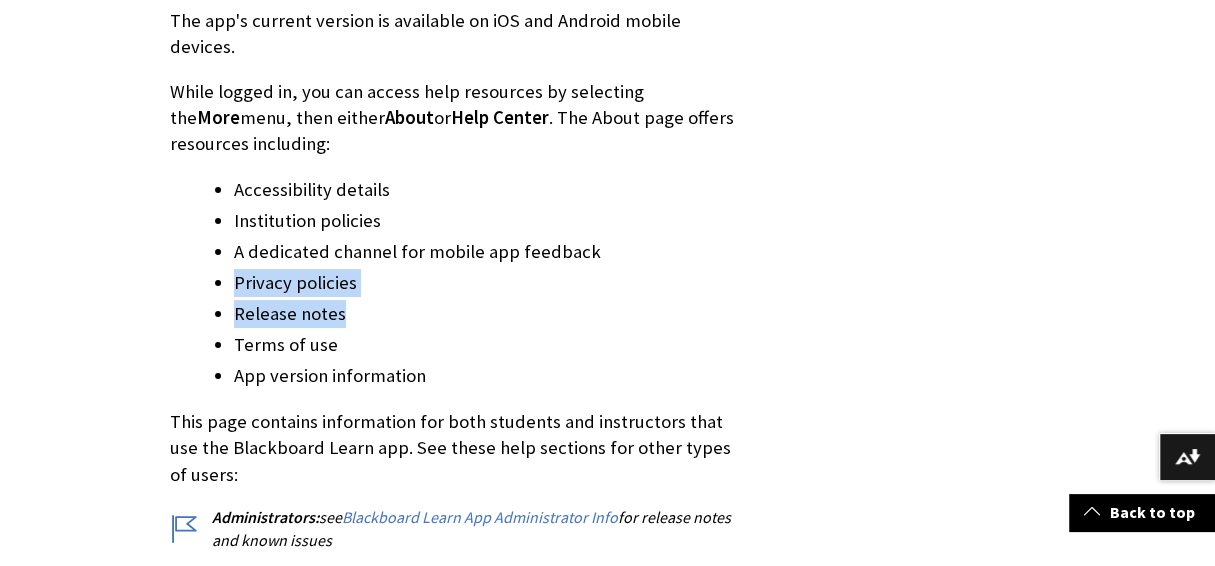 drag, startPoint x: 1206, startPoint y: 227, endPoint x: 1205, endPoint y: 276, distance: 49.010204 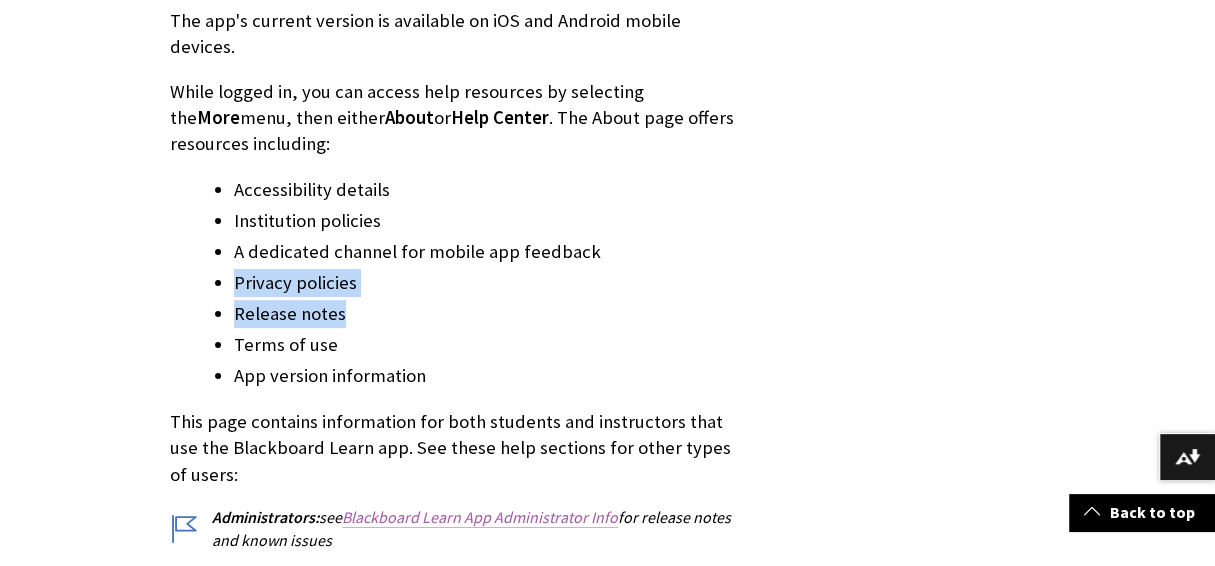 click on "Blackboard Learn App Administrator Info" at bounding box center (480, 517) 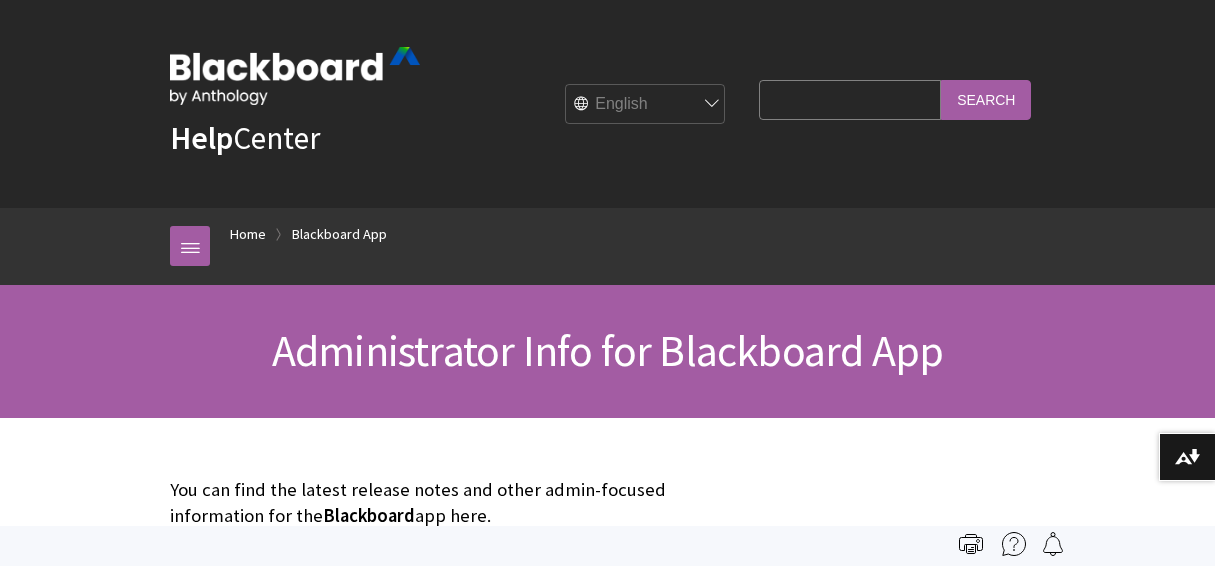 scroll, scrollTop: 0, scrollLeft: 0, axis: both 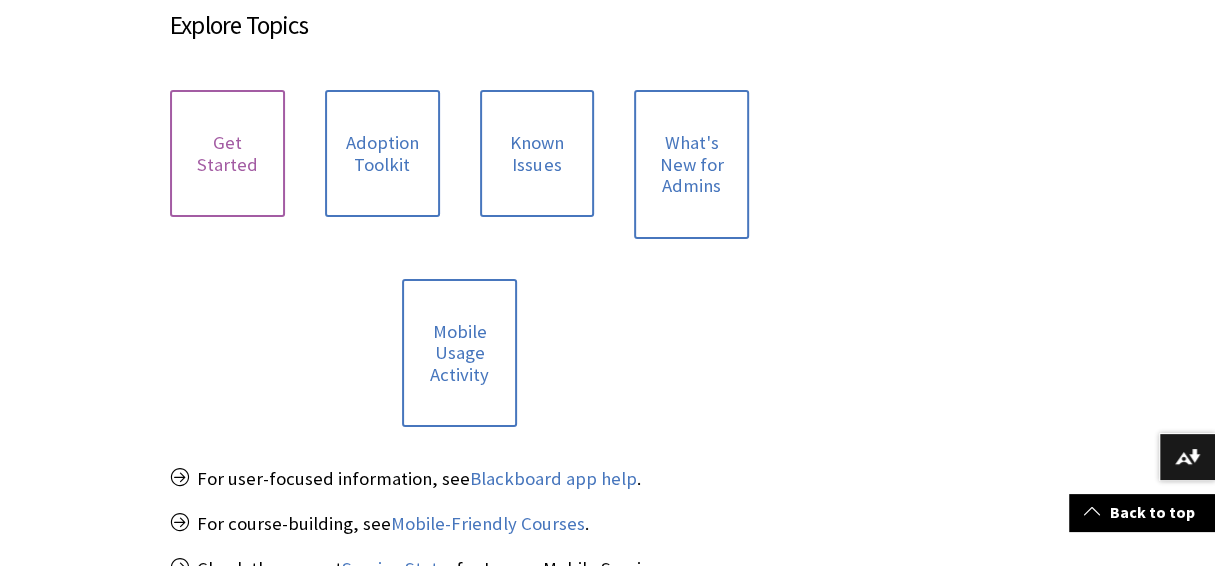 click on "Get Started" at bounding box center (227, 153) 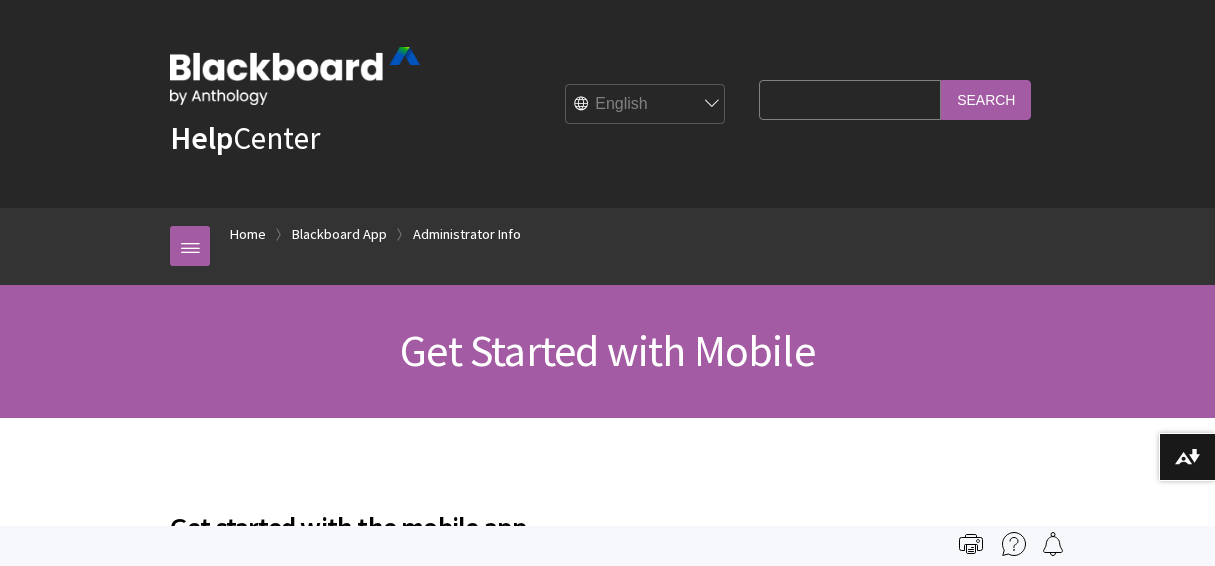 scroll, scrollTop: 0, scrollLeft: 0, axis: both 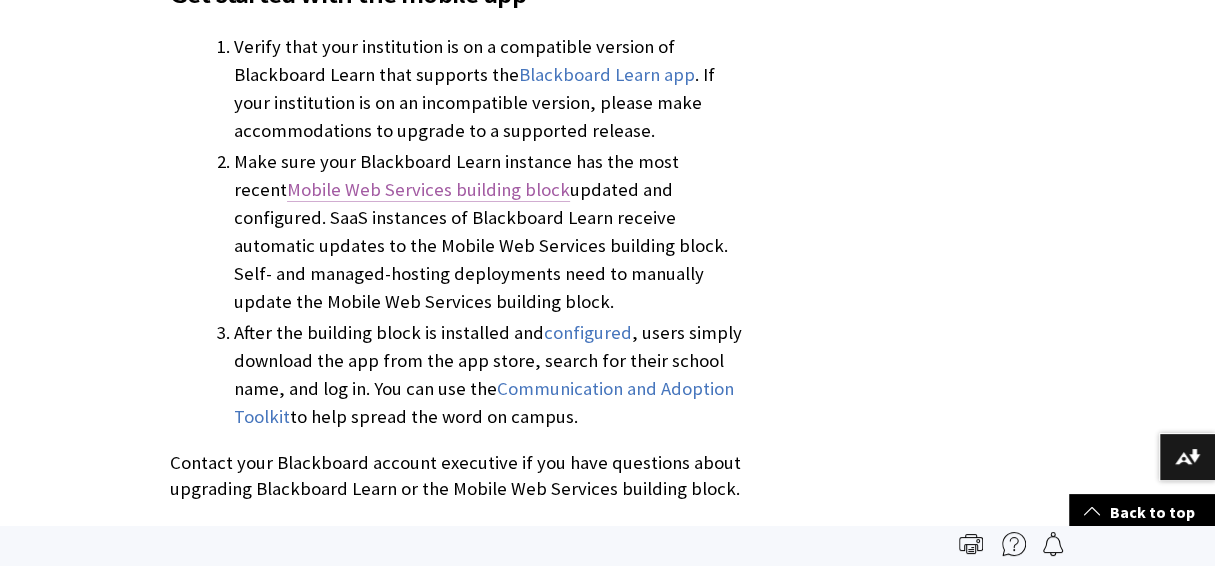 click on "Mobile Web Services building block" at bounding box center [428, 190] 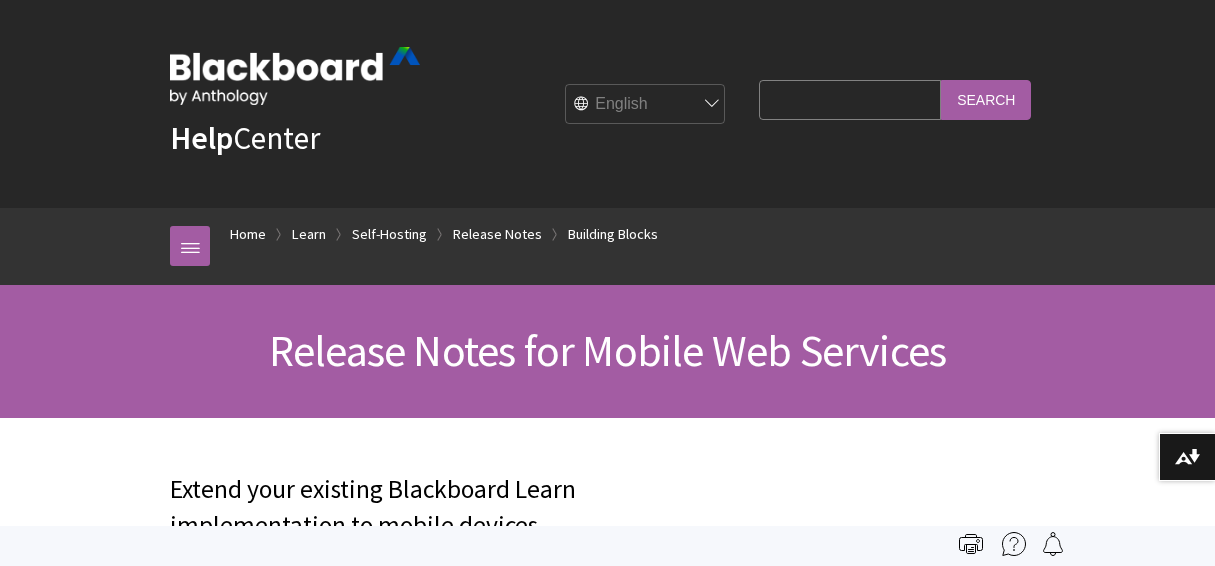 scroll, scrollTop: 0, scrollLeft: 0, axis: both 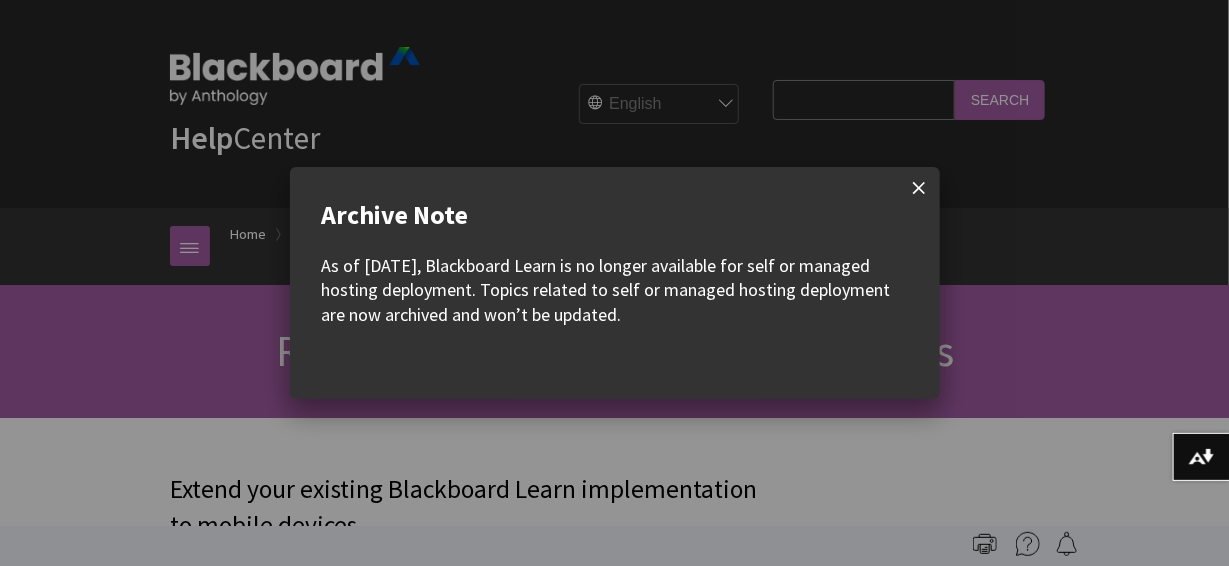 click at bounding box center [919, 188] 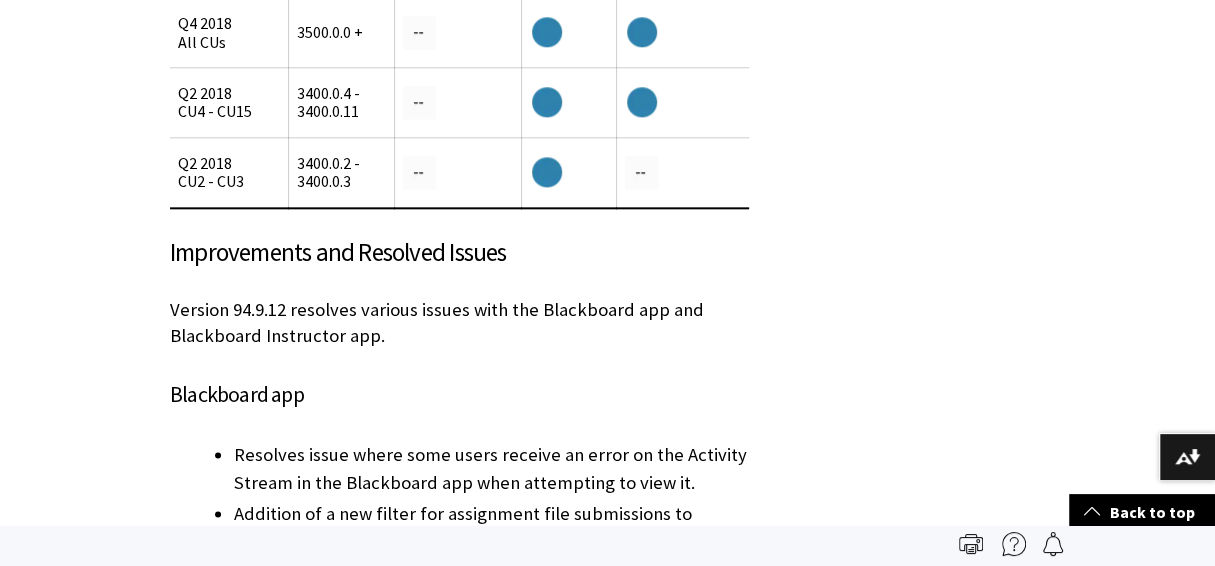 scroll, scrollTop: 1162, scrollLeft: 0, axis: vertical 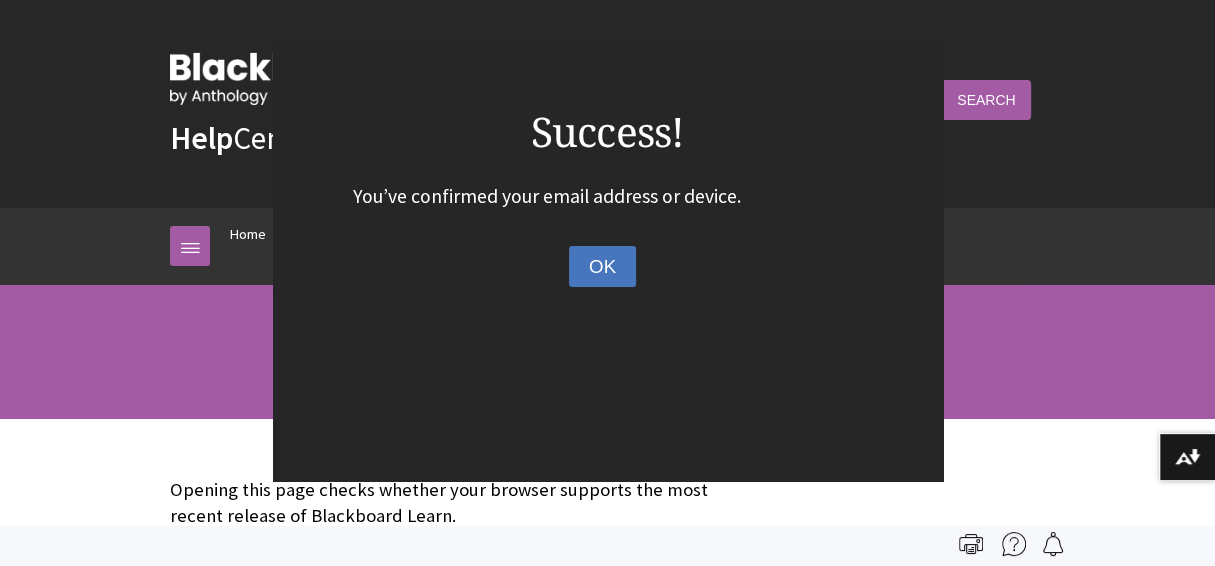 click on "OK" at bounding box center [602, 267] 